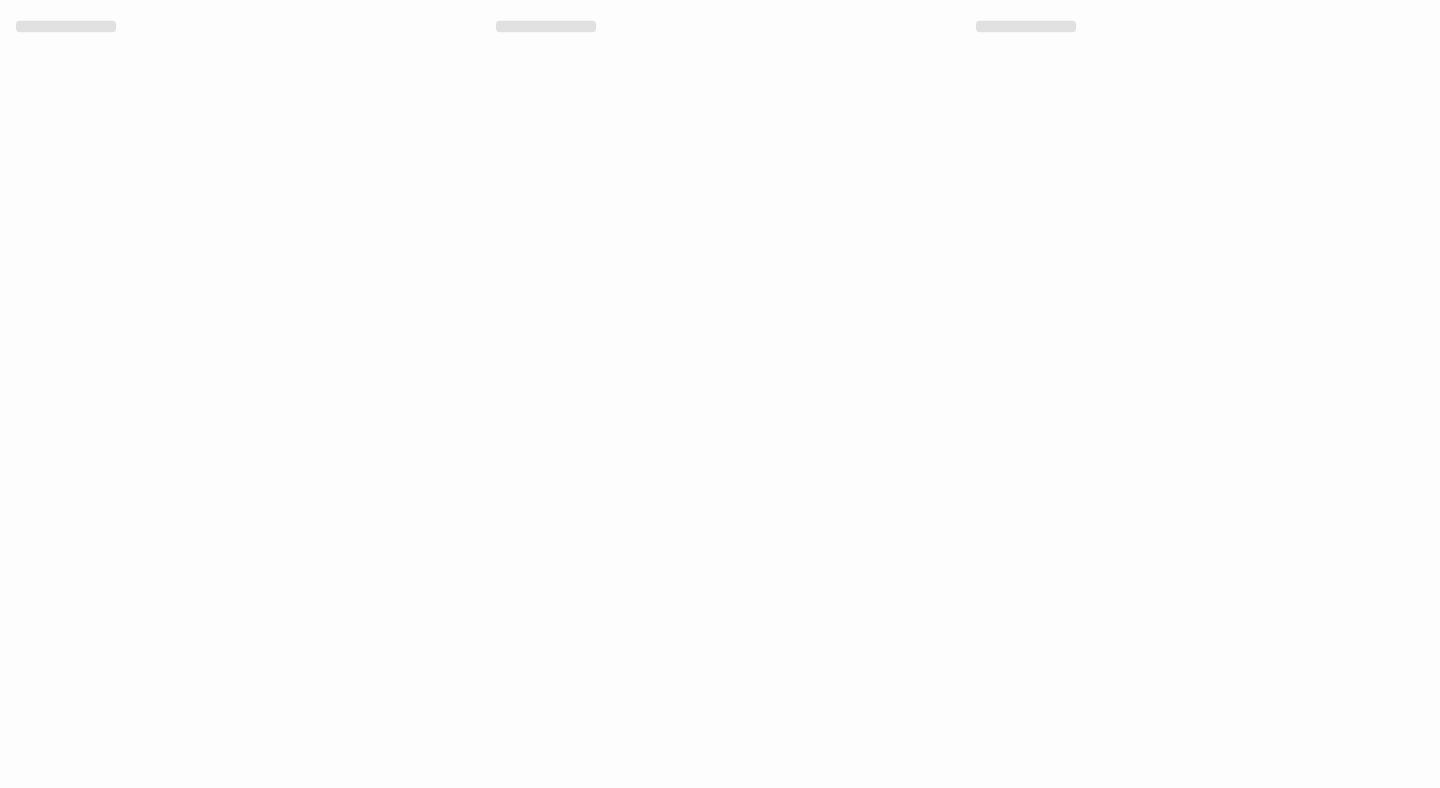 scroll, scrollTop: 0, scrollLeft: 0, axis: both 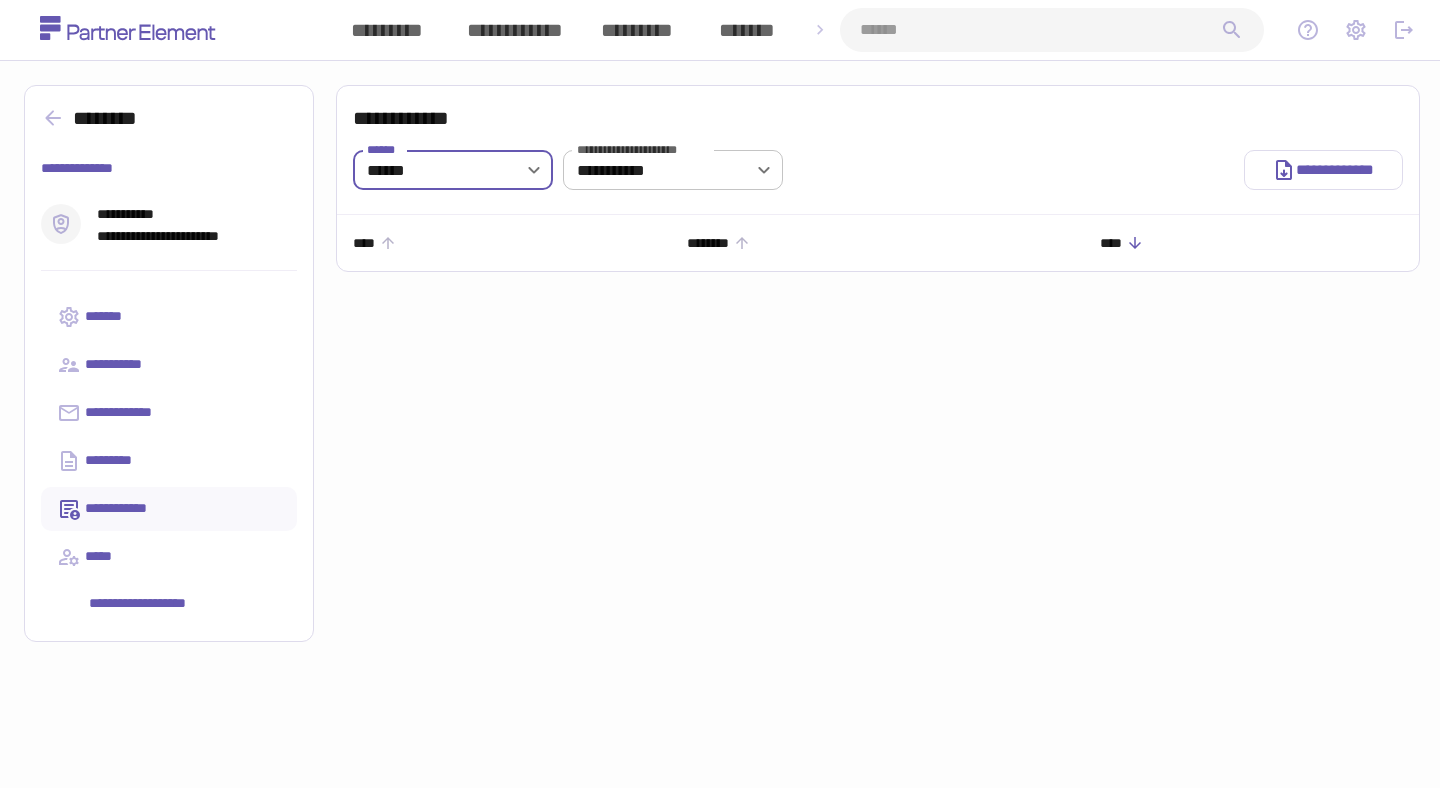 click on "*********" at bounding box center [637, 30] 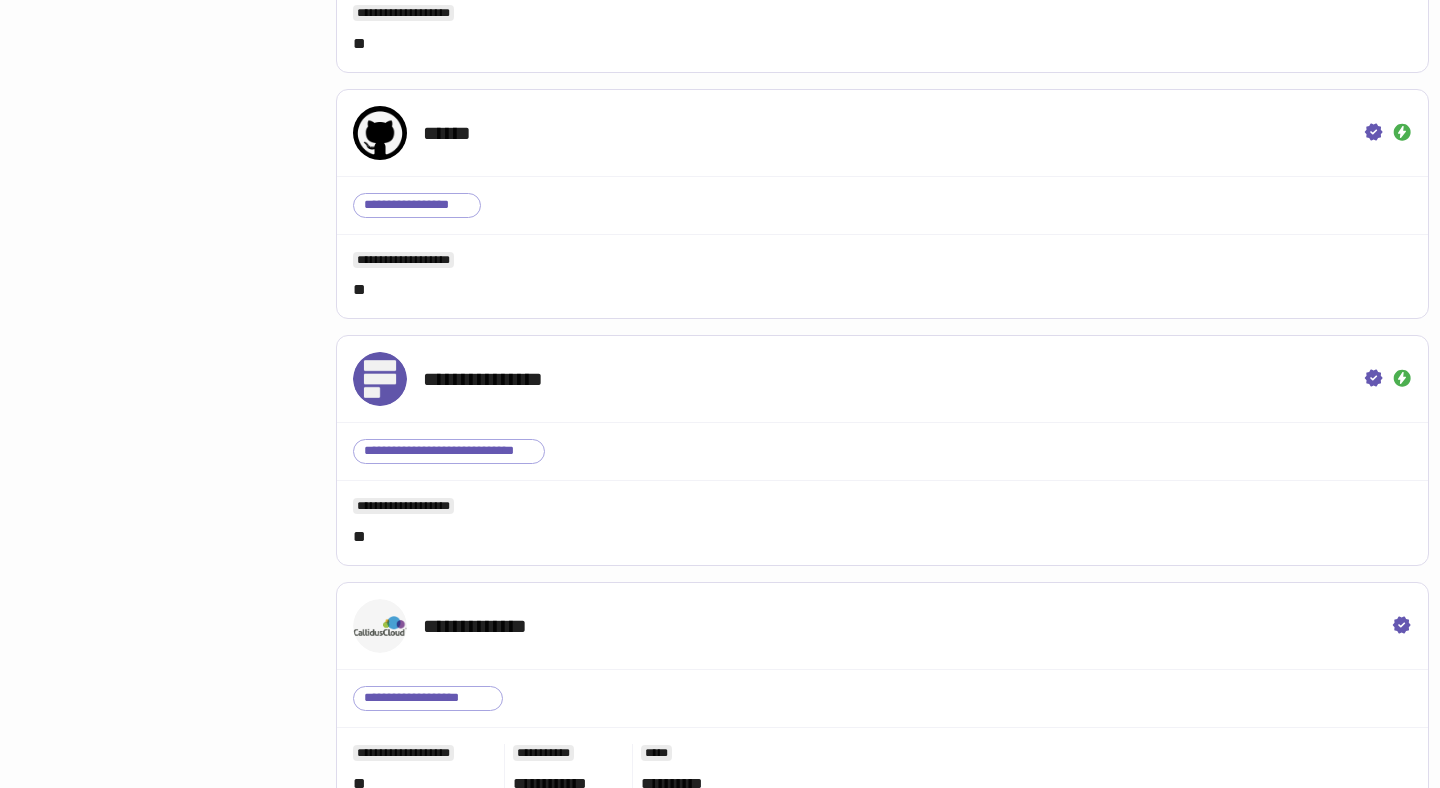 scroll, scrollTop: 4044, scrollLeft: 0, axis: vertical 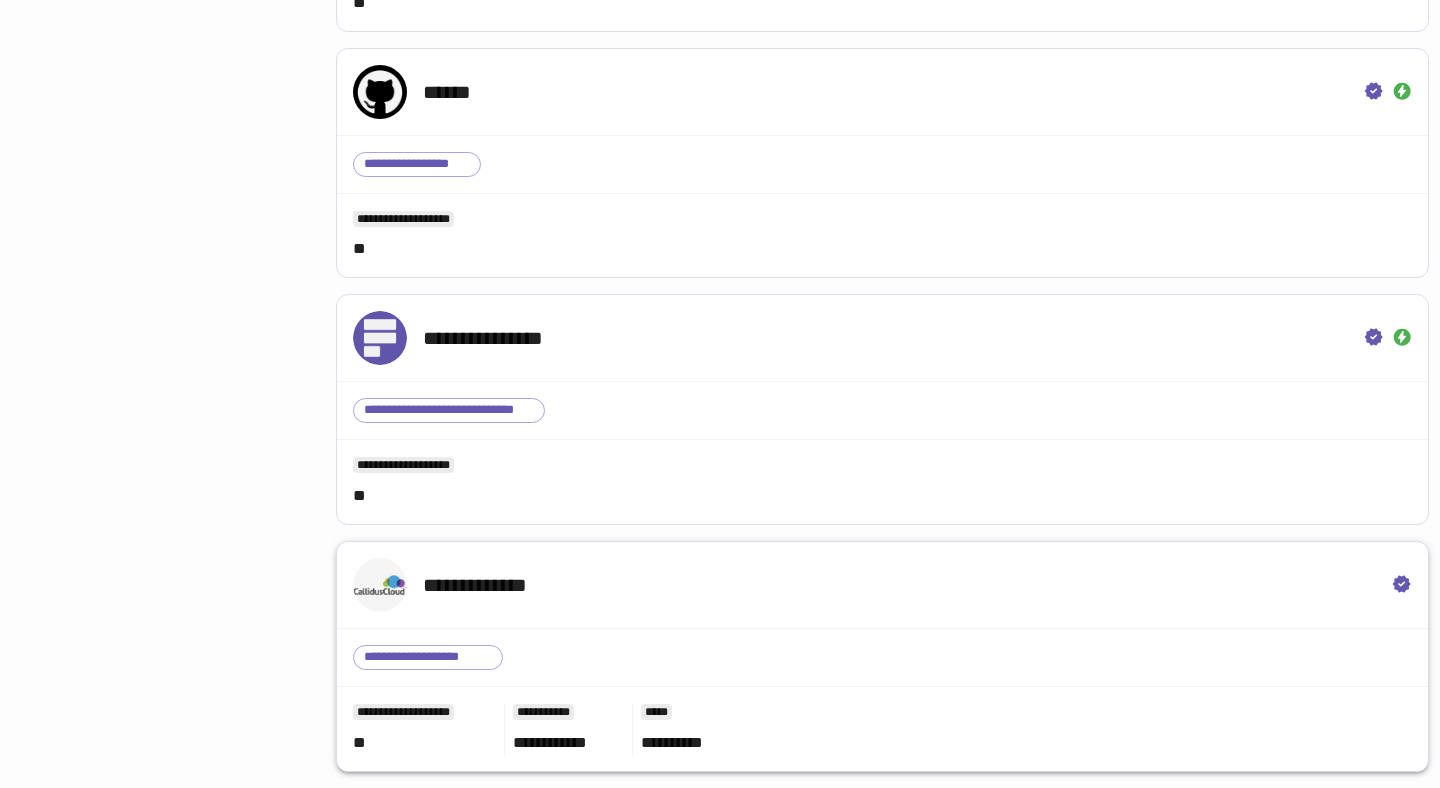 click on "**********" at bounding box center [882, 585] 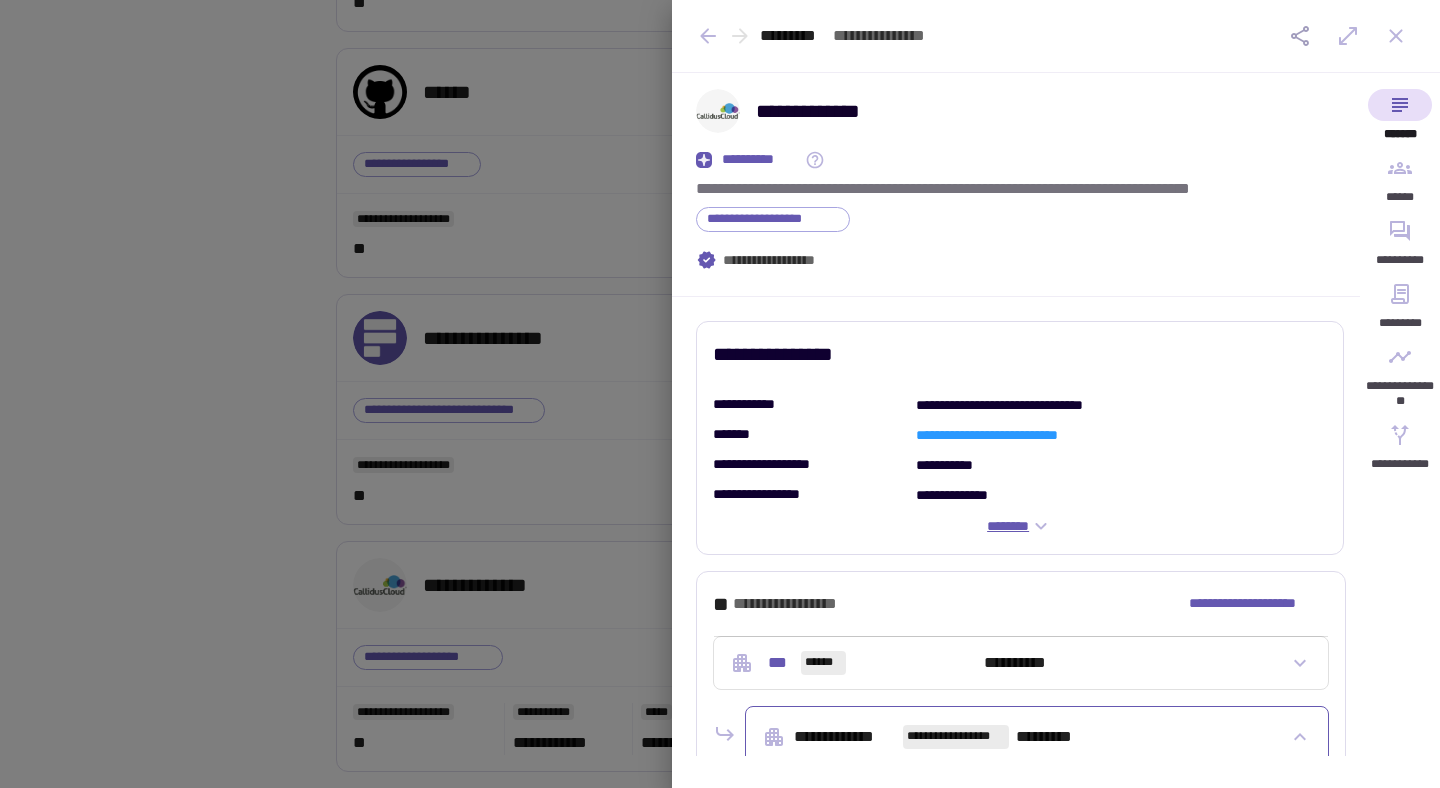 click 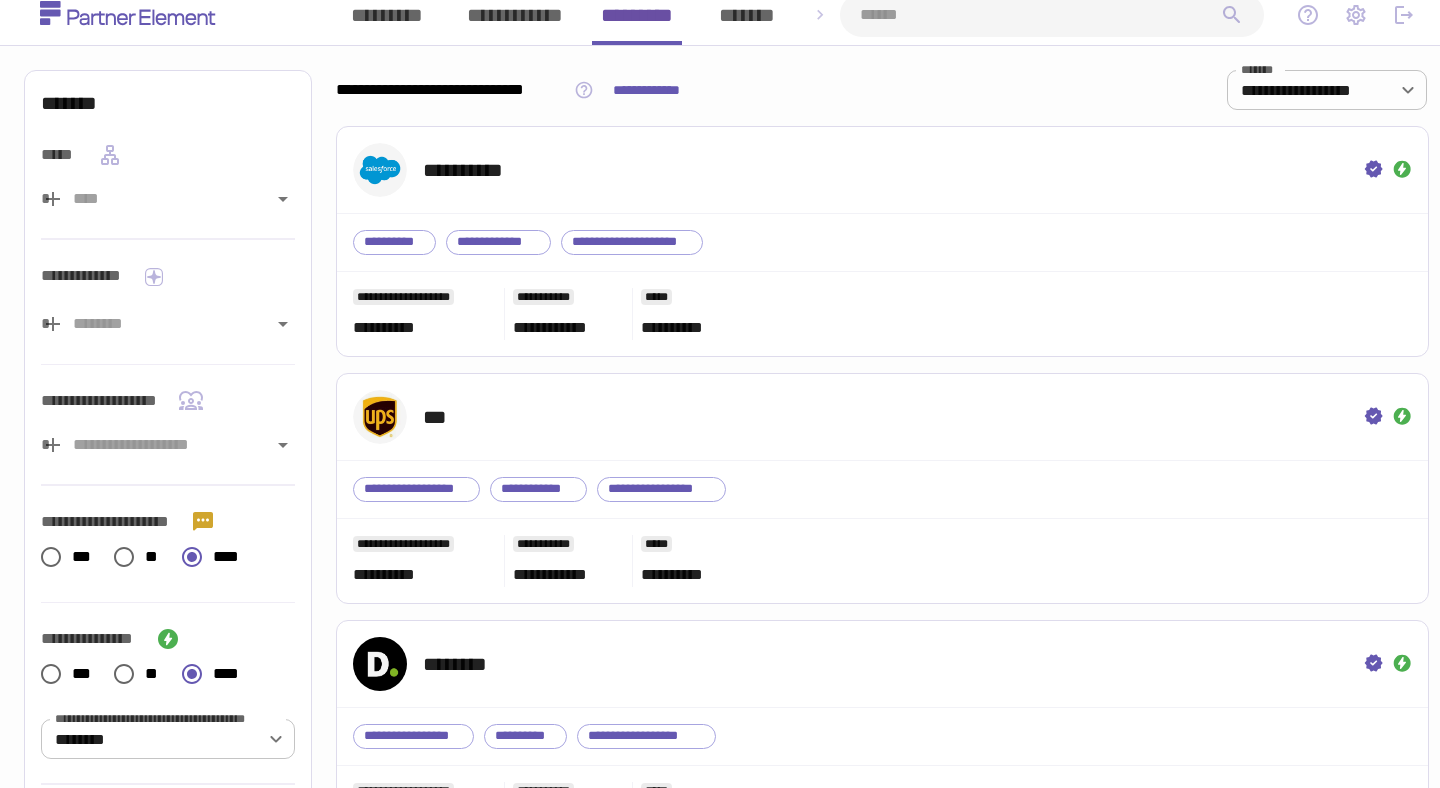 scroll, scrollTop: 0, scrollLeft: 0, axis: both 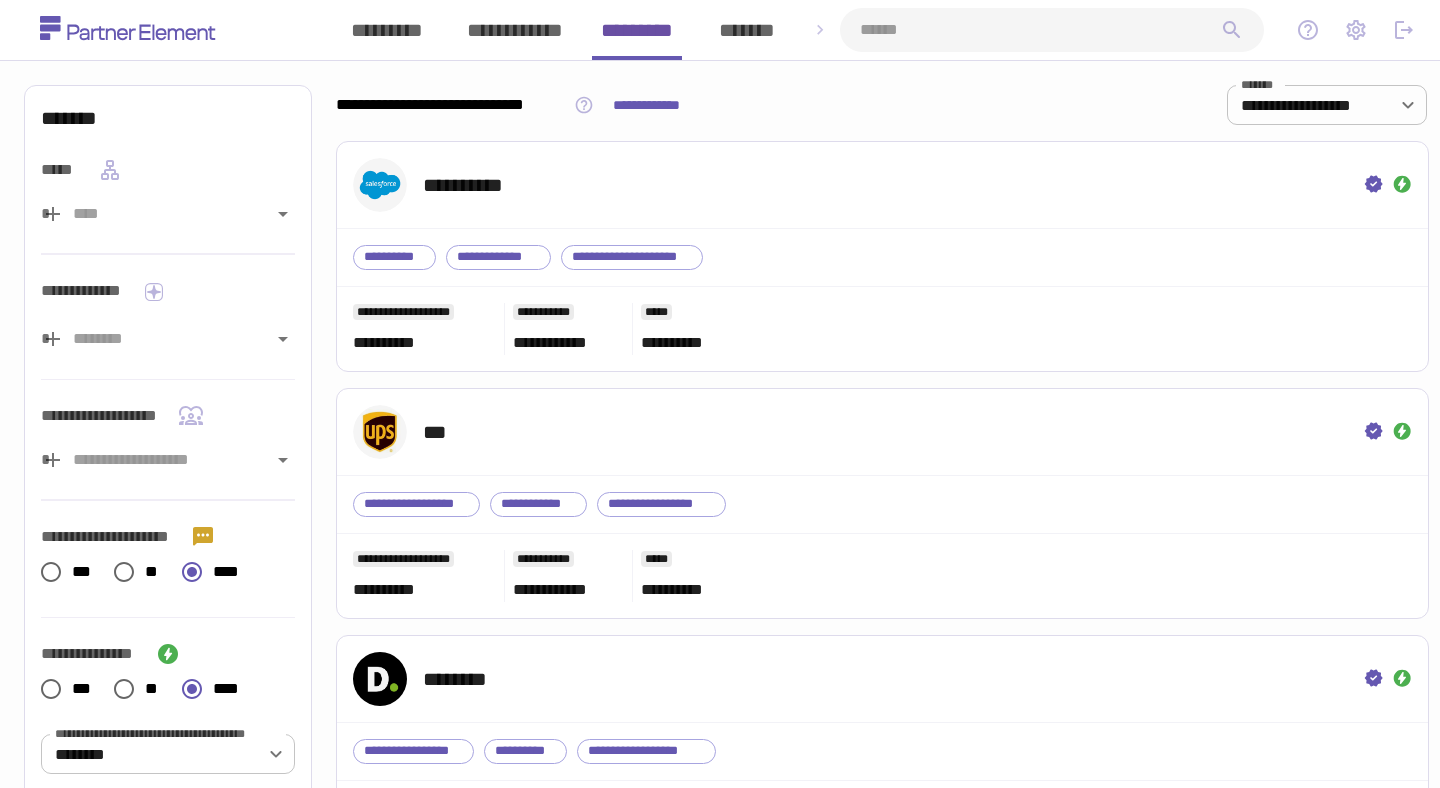 click 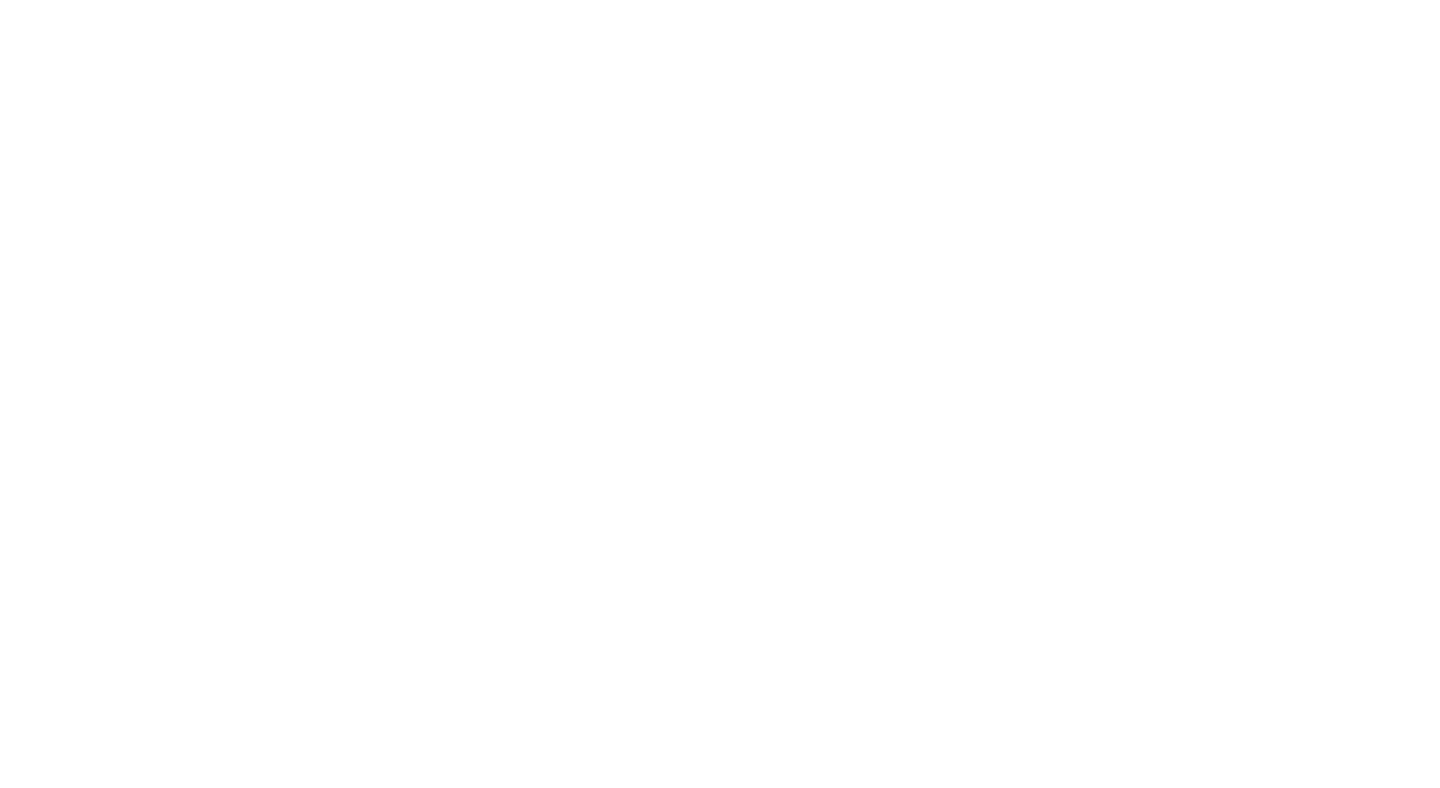 scroll, scrollTop: 0, scrollLeft: 0, axis: both 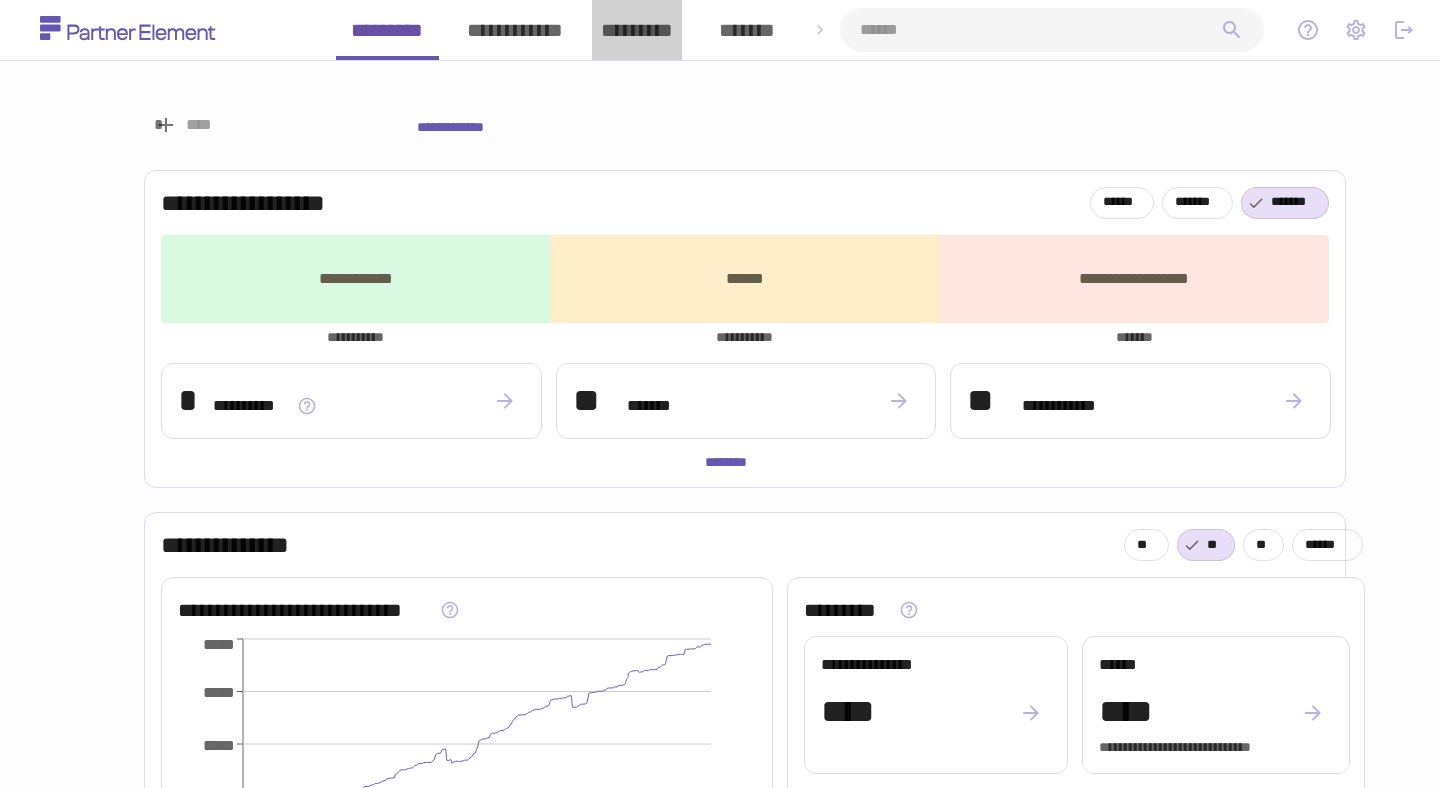 click on "*********" at bounding box center [637, 30] 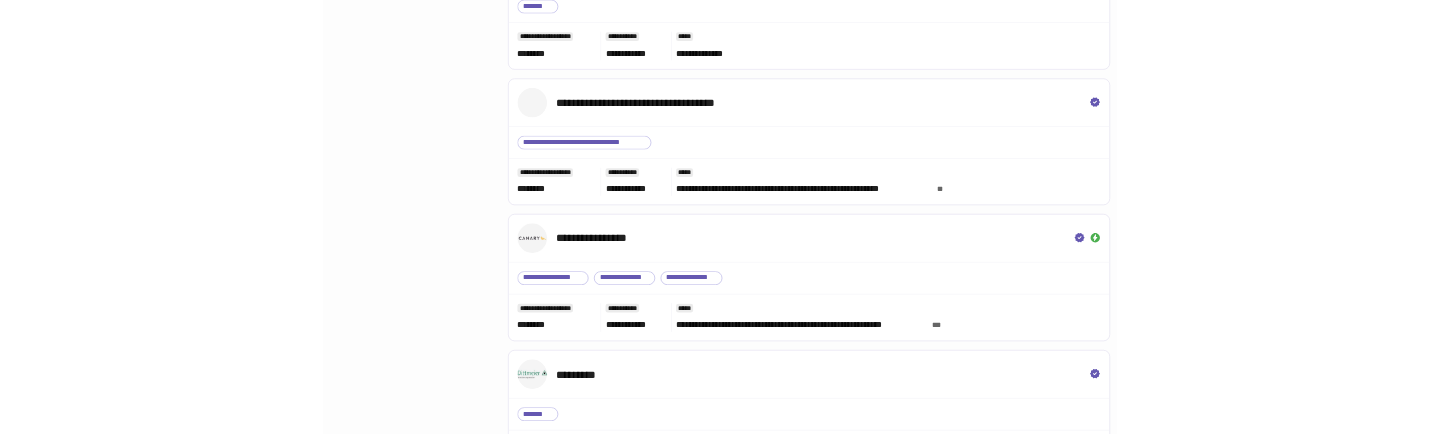 scroll, scrollTop: 30164, scrollLeft: 0, axis: vertical 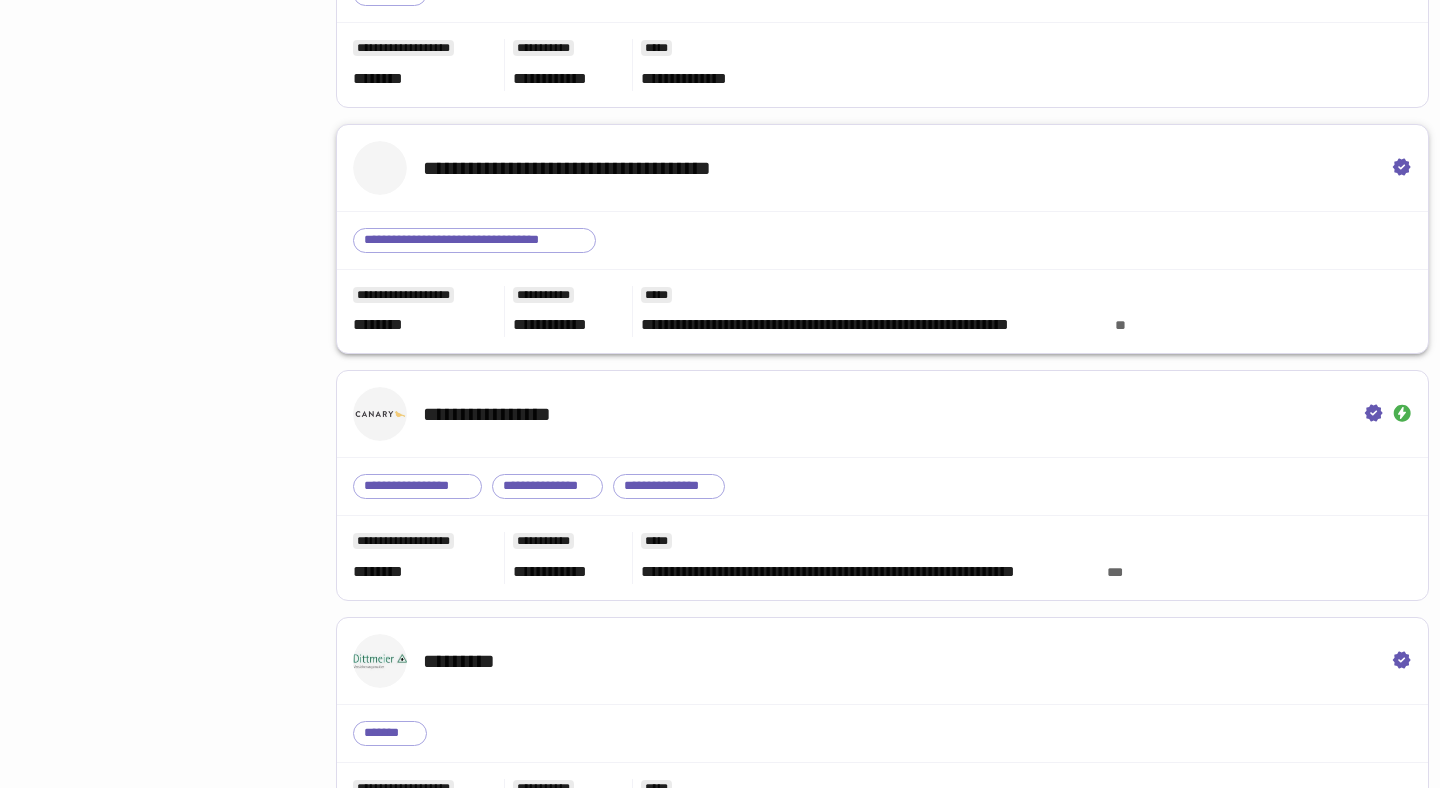 click on "**********" at bounding box center (882, 168) 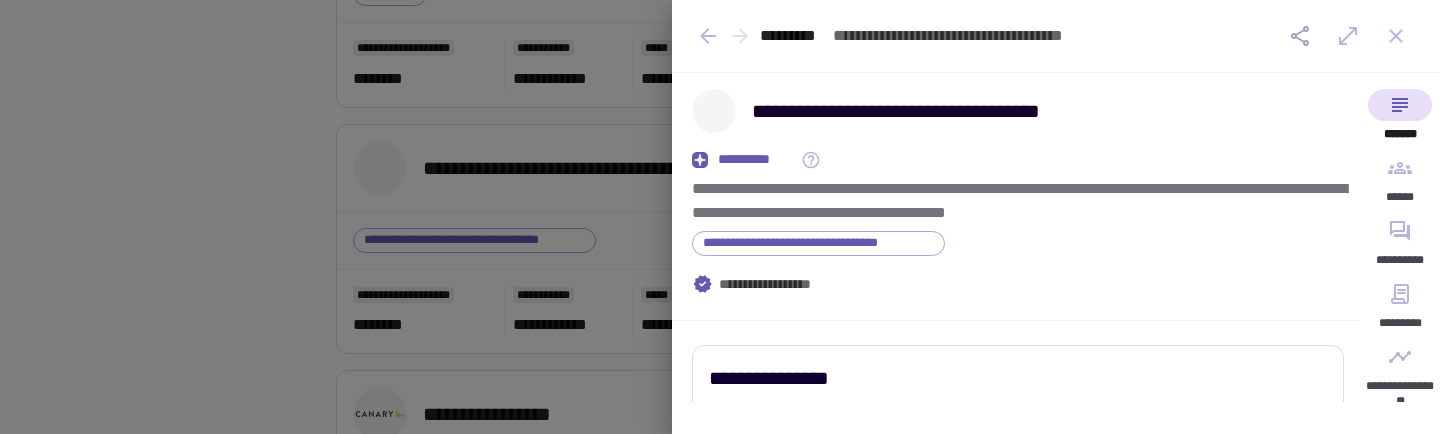 click at bounding box center (720, 217) 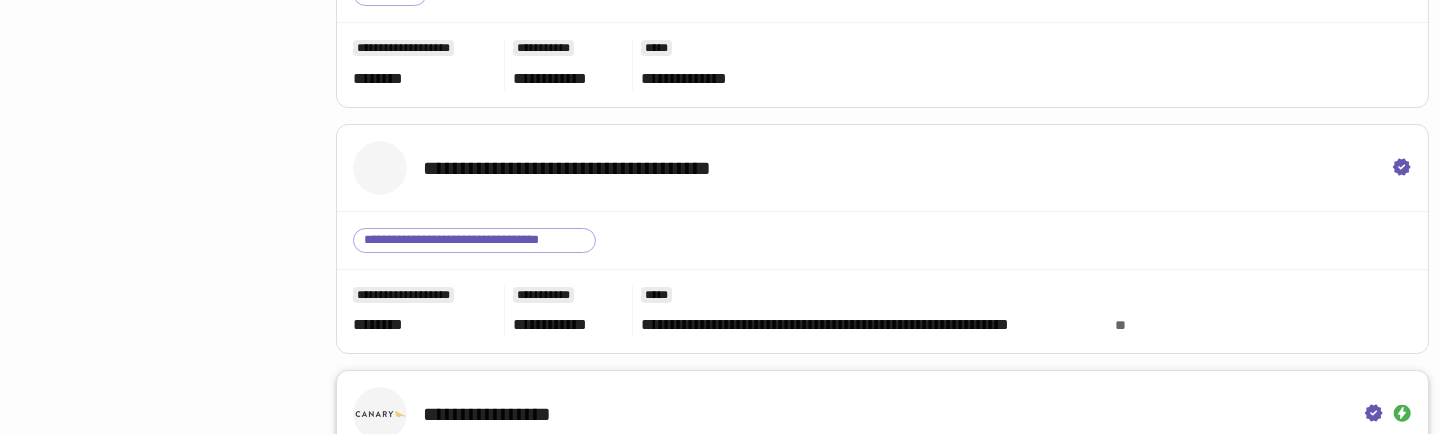 click on "**********" at bounding box center [882, 414] 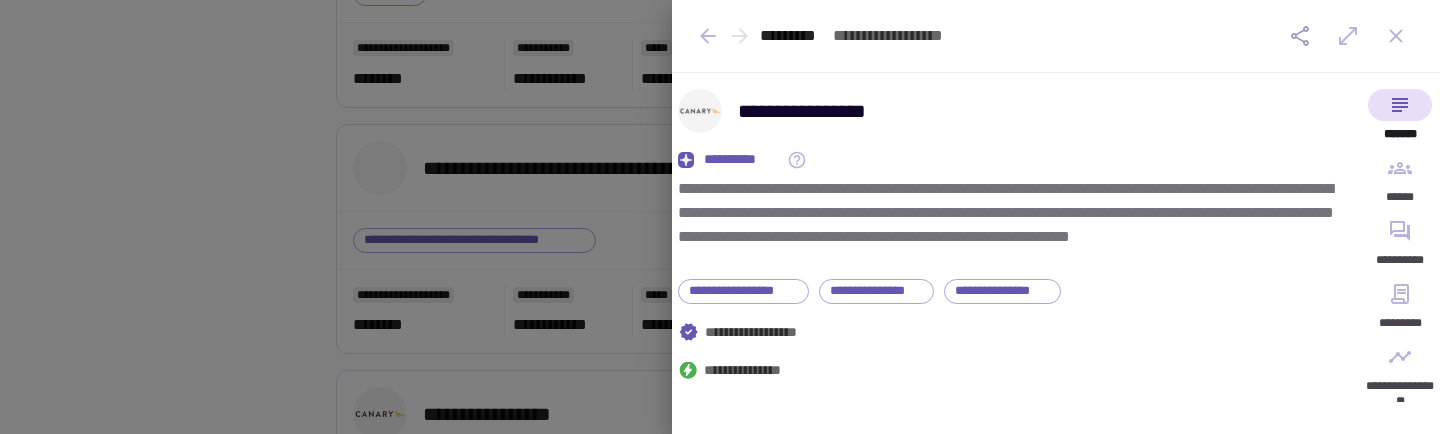 click at bounding box center [720, 217] 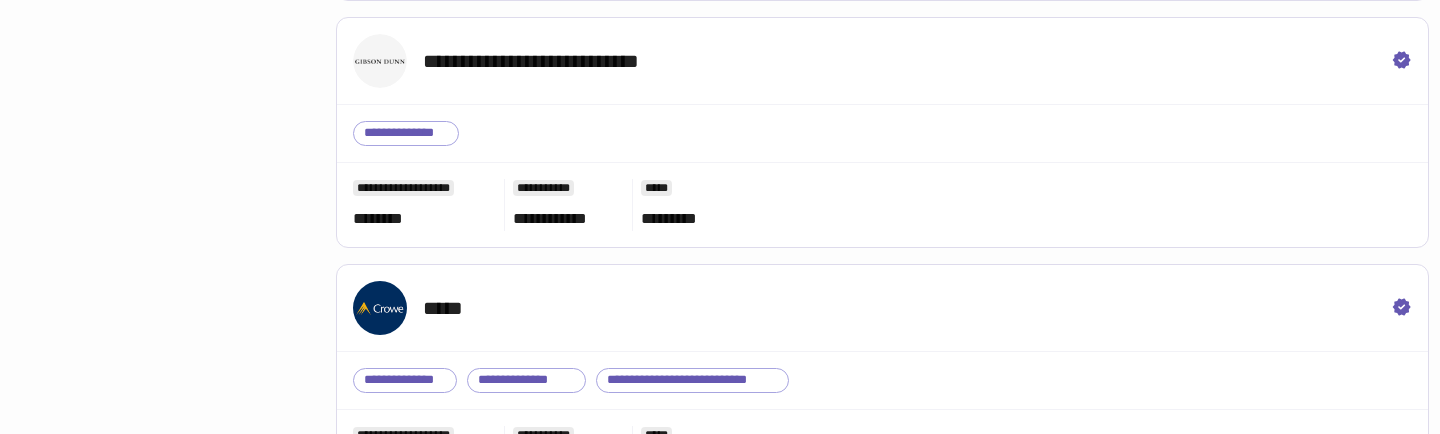 scroll, scrollTop: 0, scrollLeft: 0, axis: both 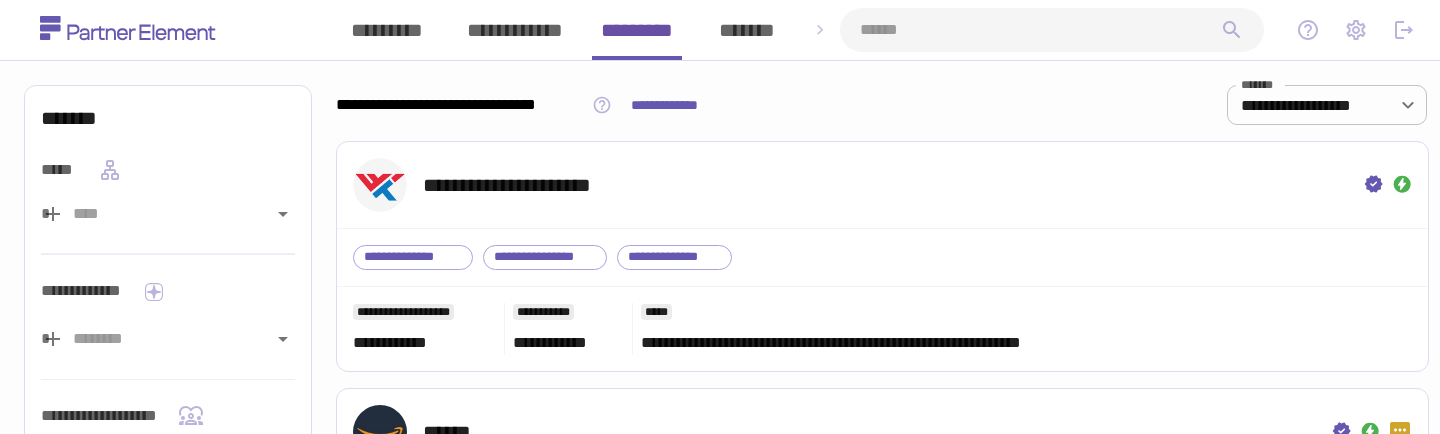 click at bounding box center (1052, 30) 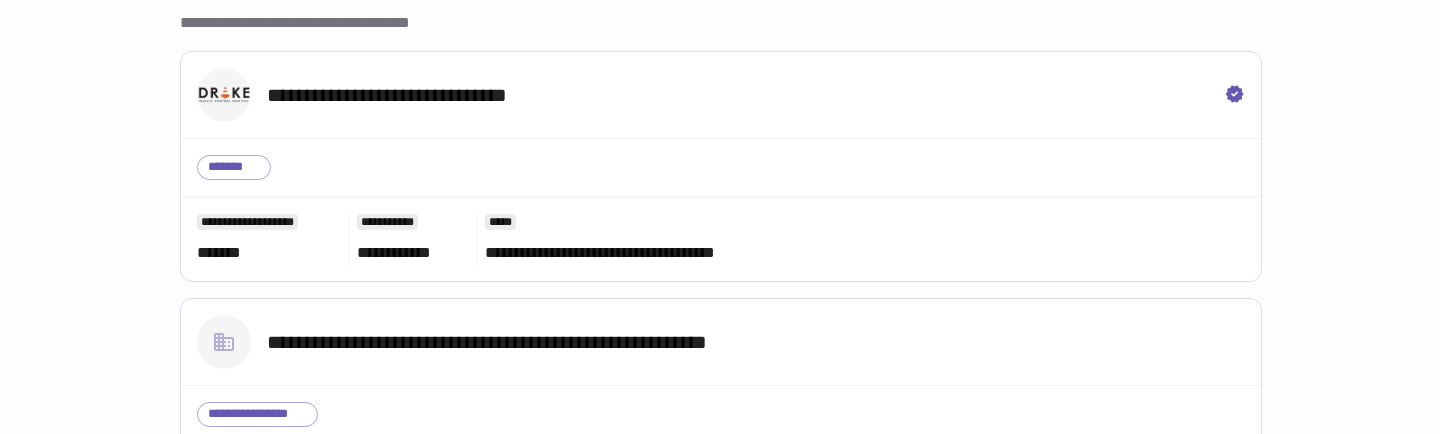 scroll, scrollTop: 392, scrollLeft: 0, axis: vertical 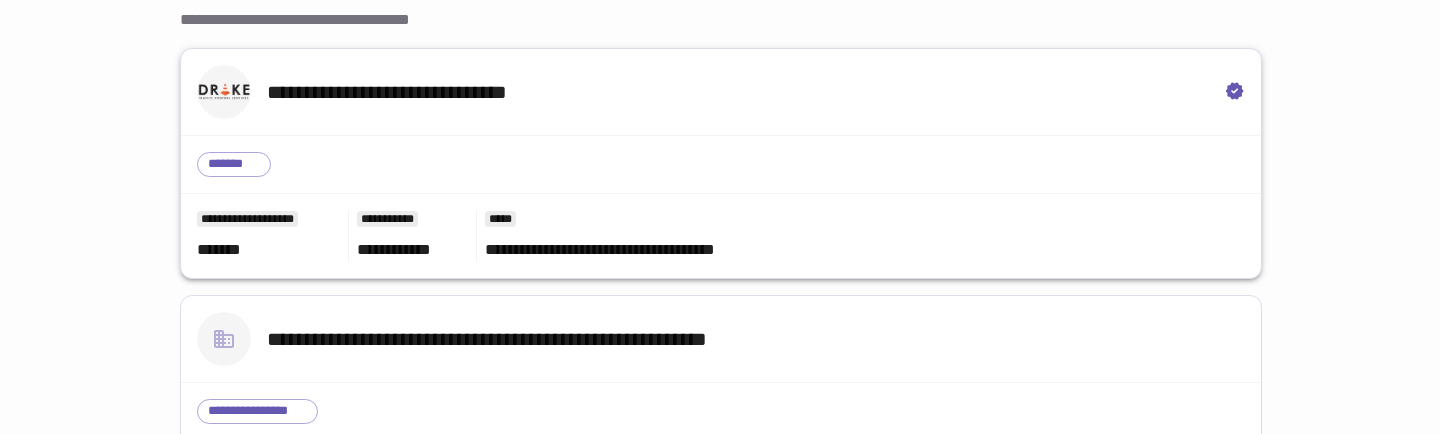 click on "**********" at bounding box center [721, 92] 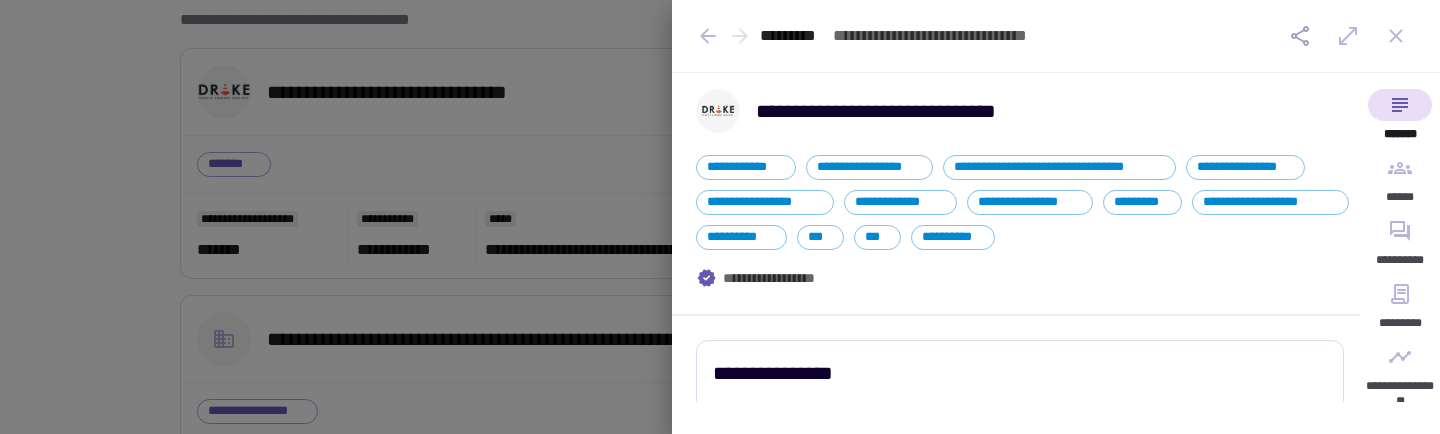click at bounding box center (720, 217) 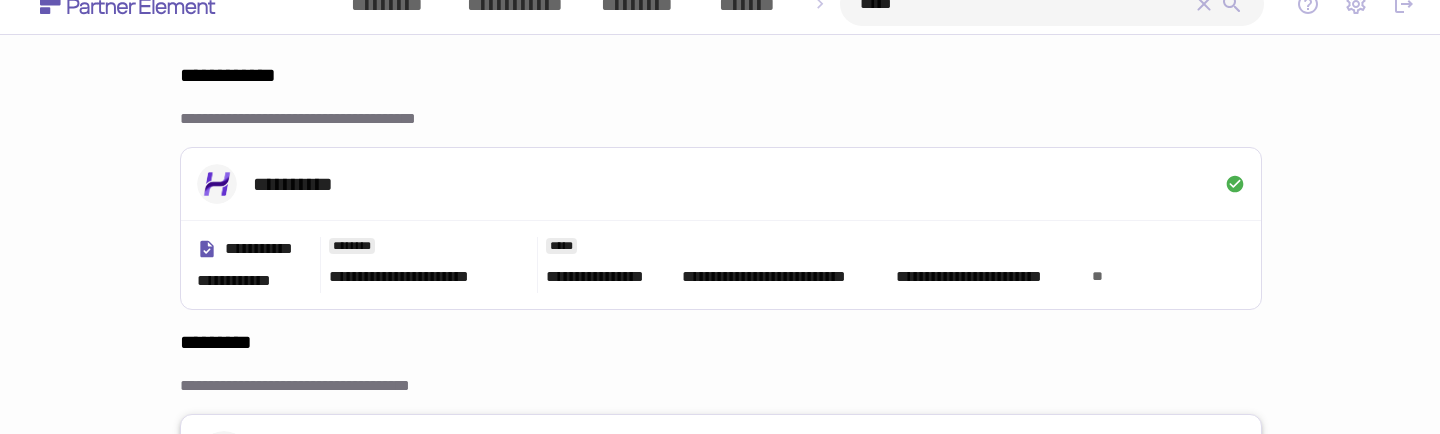 scroll, scrollTop: 0, scrollLeft: 0, axis: both 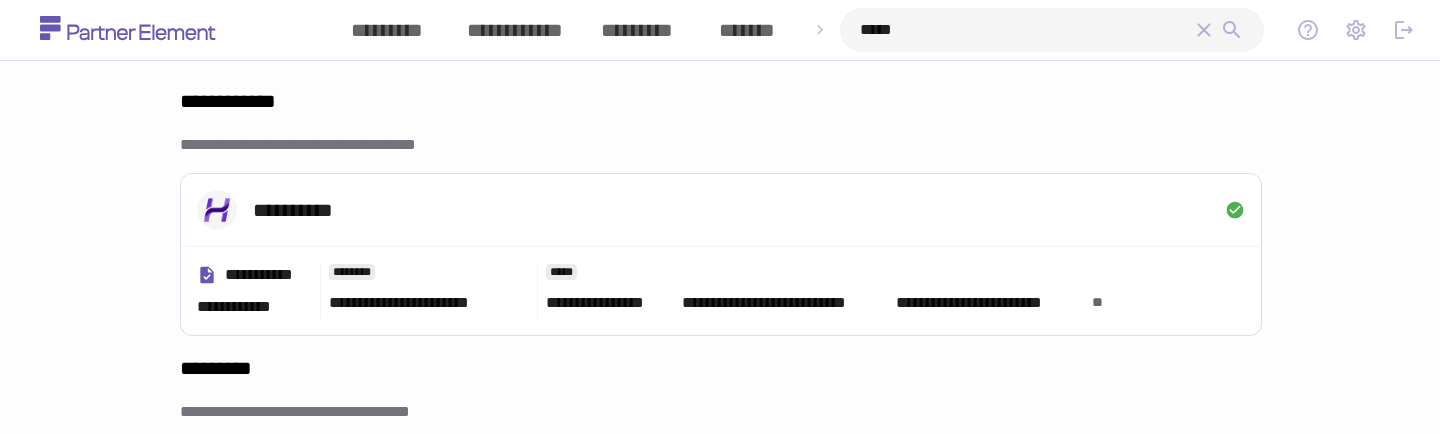 click on "*****" at bounding box center (1026, 30) 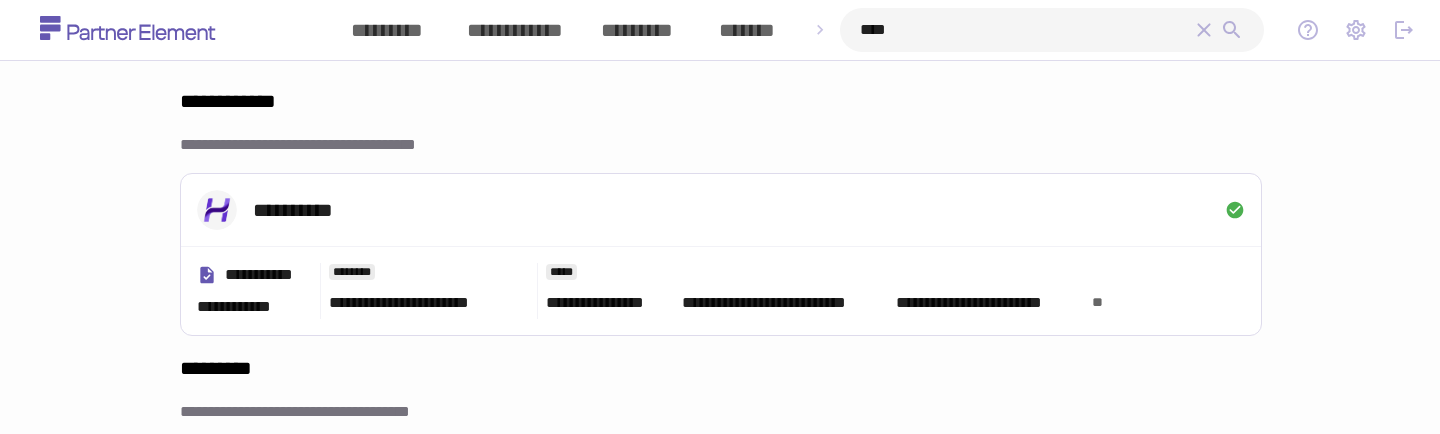 type on "****" 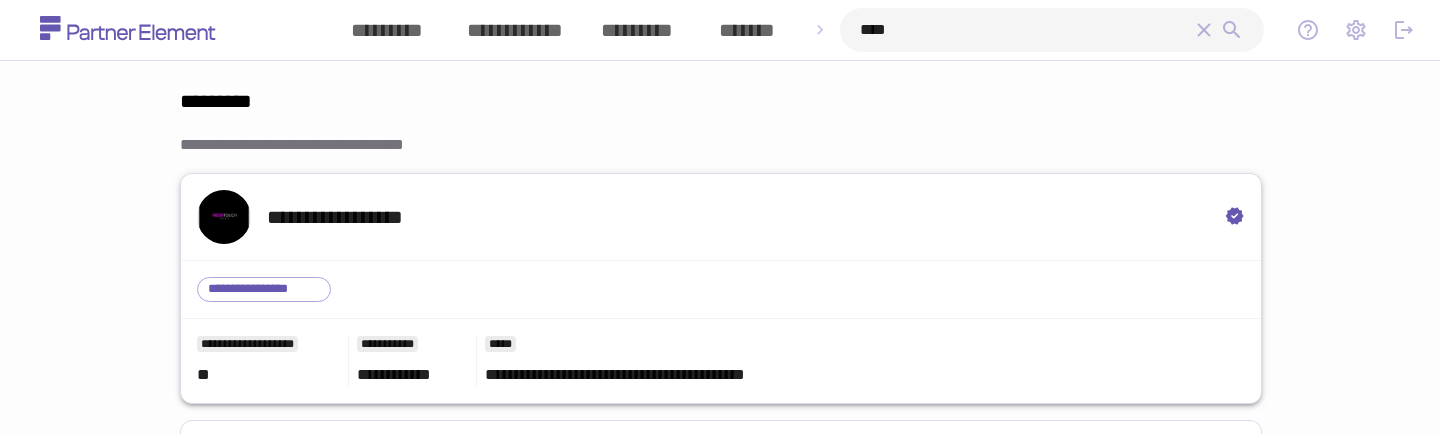 click on "**********" at bounding box center [721, 217] 